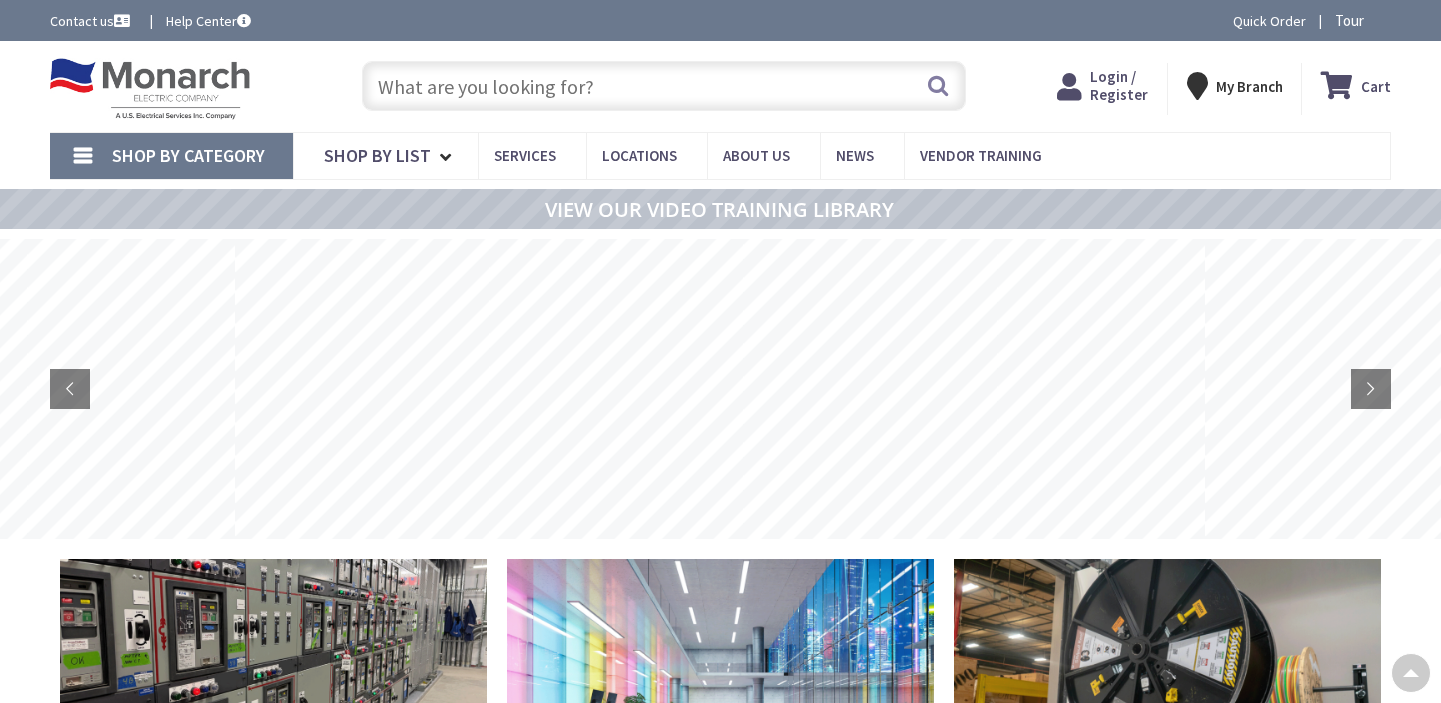scroll, scrollTop: 1707, scrollLeft: 0, axis: vertical 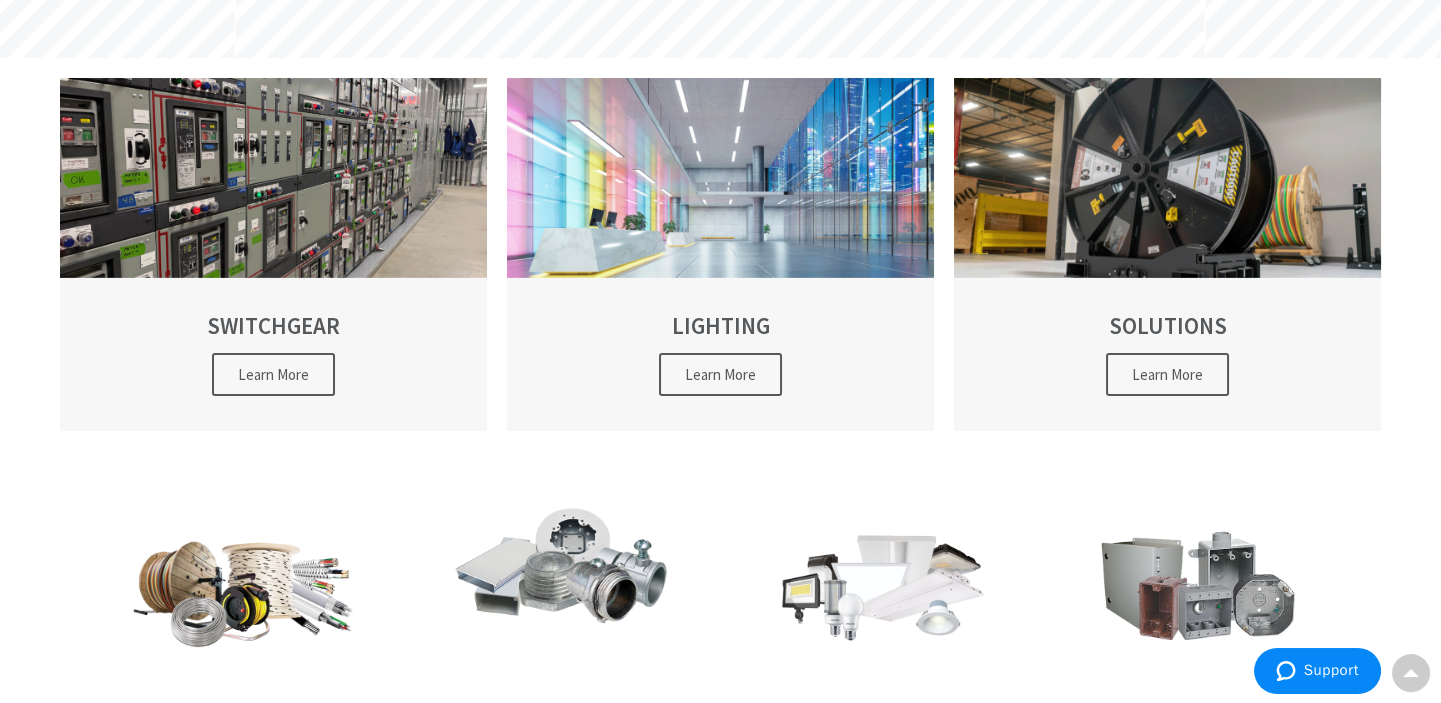 click on "SWITCHGEAR
Learn More
LIGHTING
Learn More
SOLUTIONS" at bounding box center (720, 605) 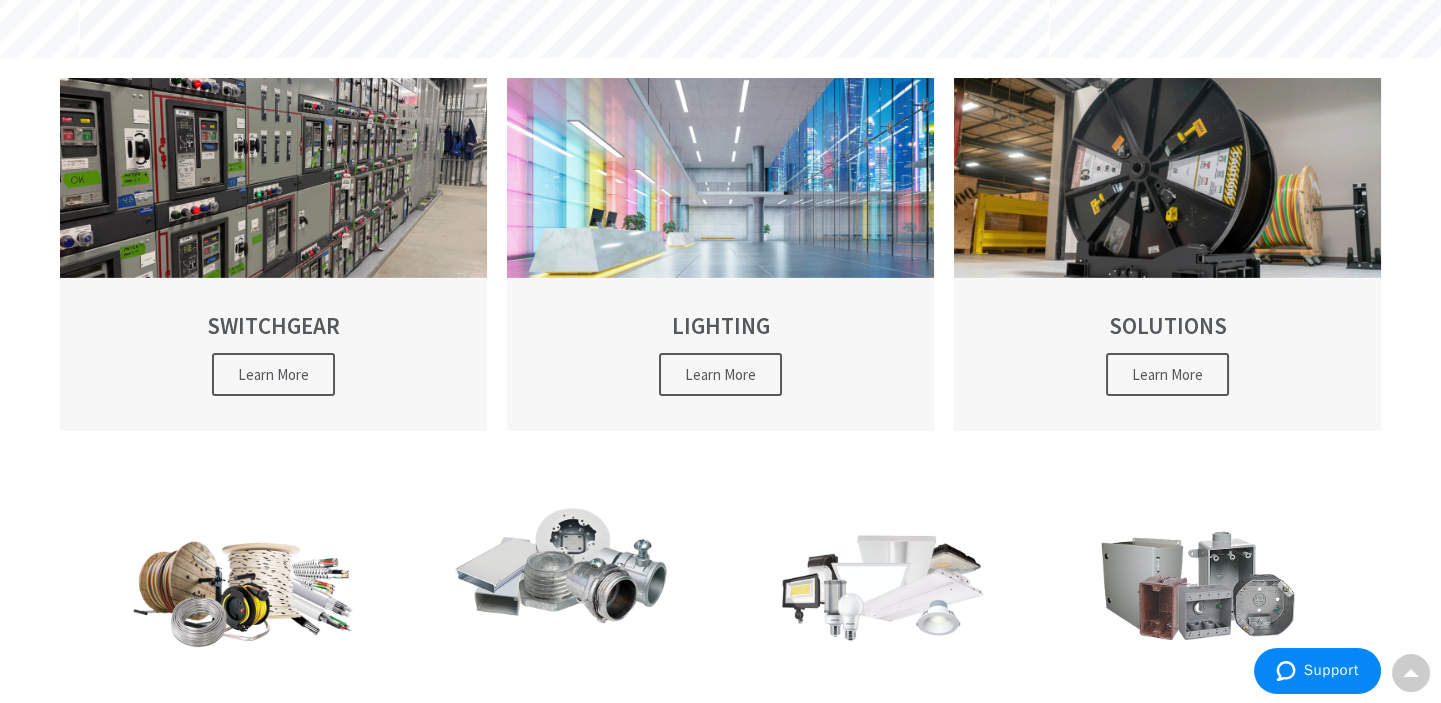 click on "SWITCHGEAR
Learn More
LIGHTING
Learn More
SOLUTIONS" at bounding box center (720, 605) 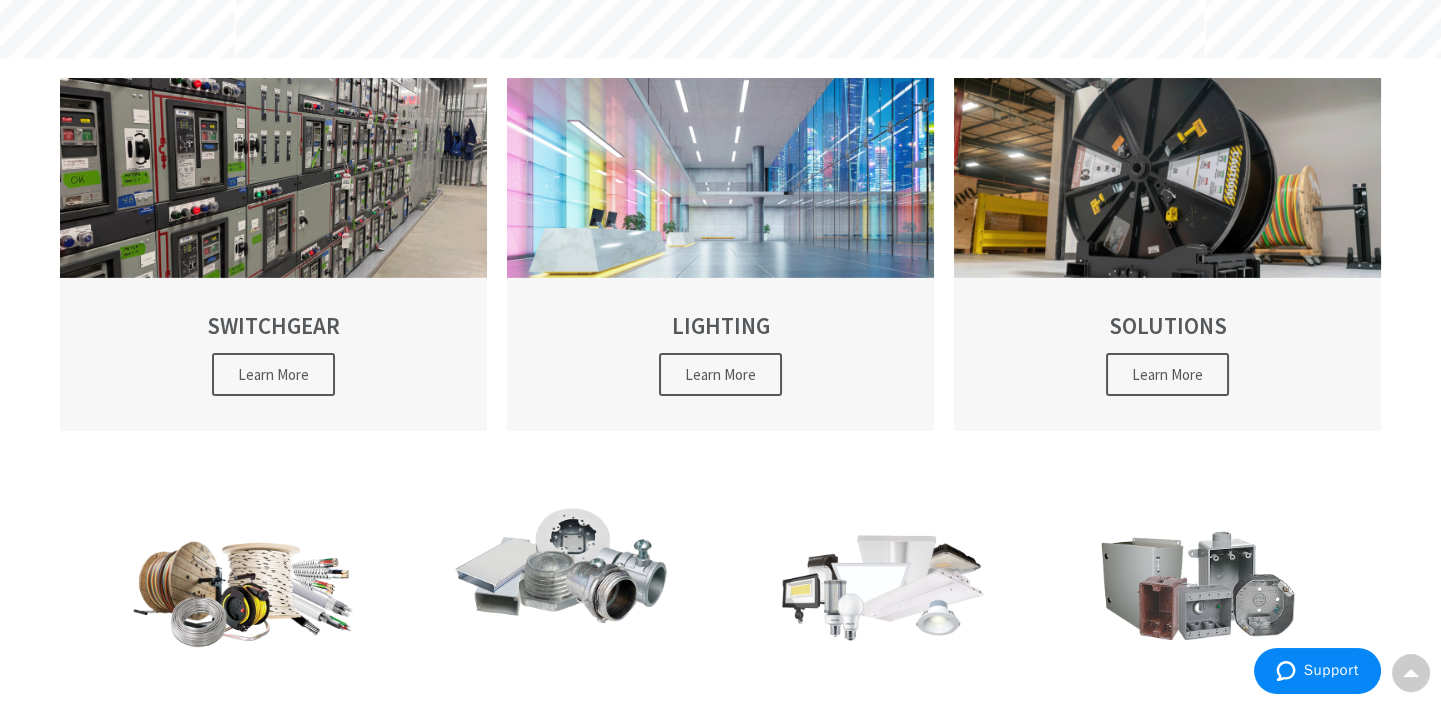 click on "Wiring
Shop
Conduit, Fittings, Bodies, Raceways
Shop
Lighting
Shop
Enclosures & Boxes
Shop" at bounding box center [720, 620] 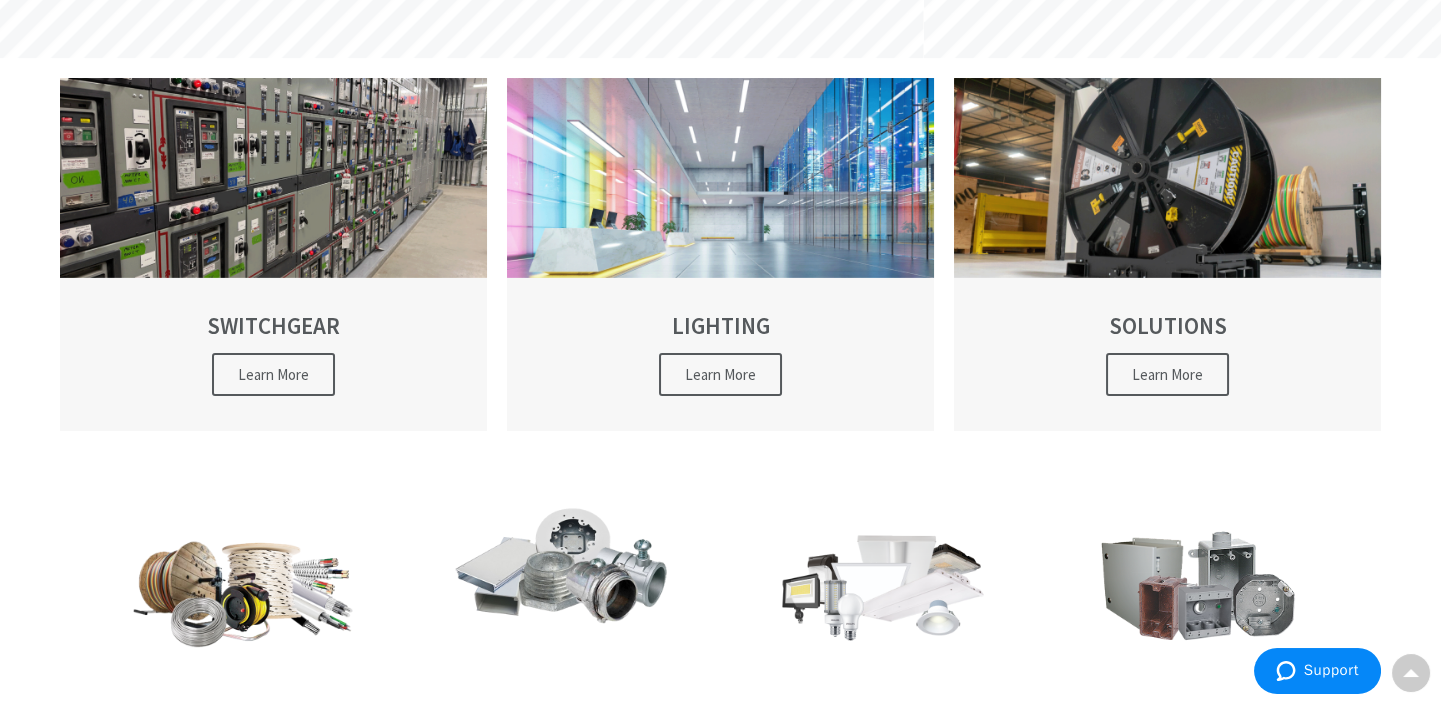 click on "SWITCHGEAR
Learn More
LIGHTING
Learn More
SOLUTIONS" at bounding box center (720, 605) 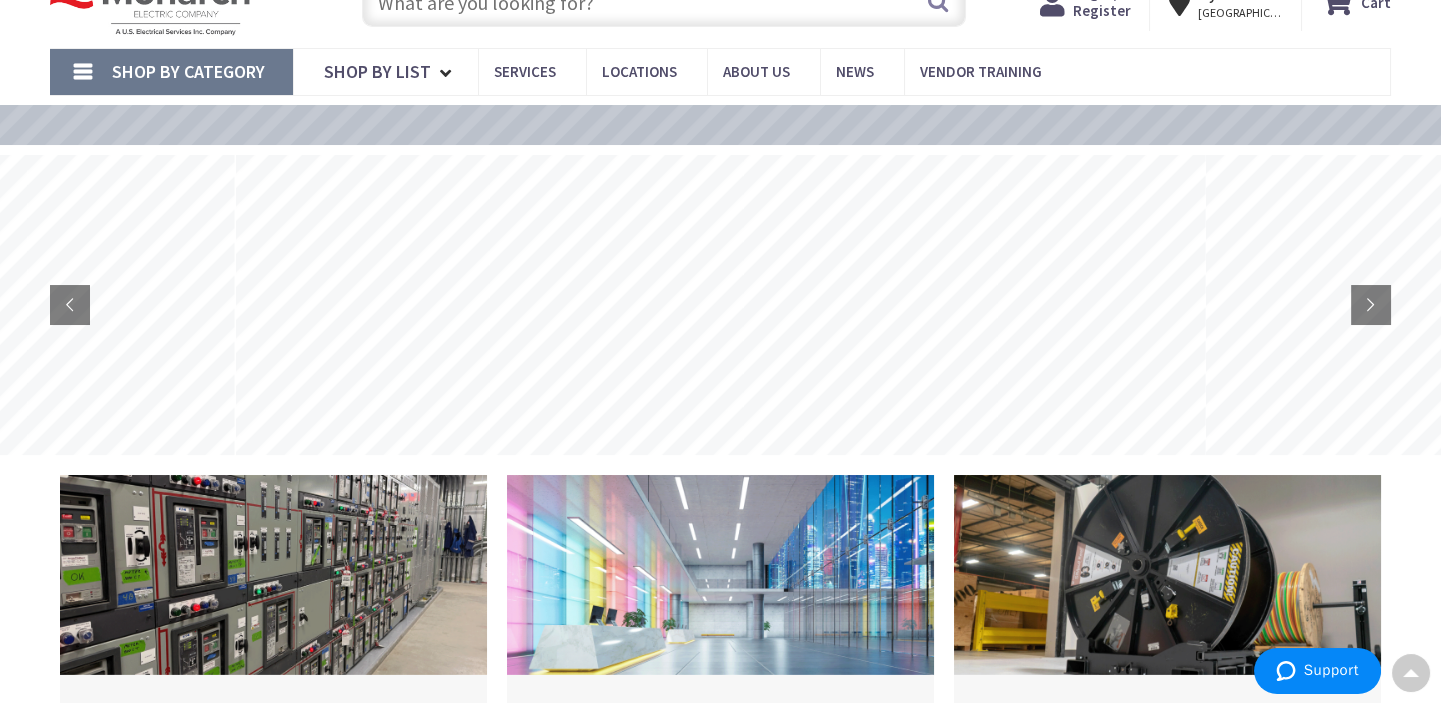 scroll, scrollTop: 0, scrollLeft: 0, axis: both 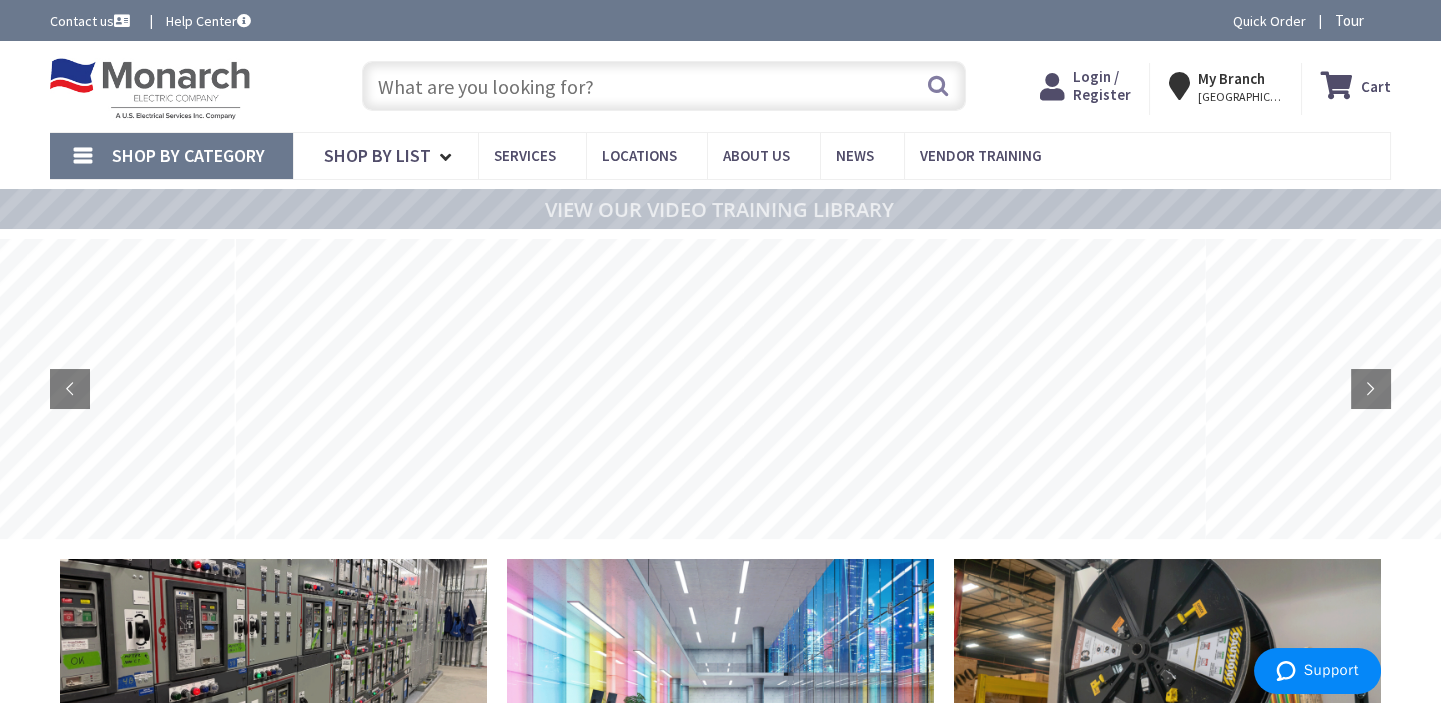 click on "Toggle Nav" at bounding box center (186, 86) 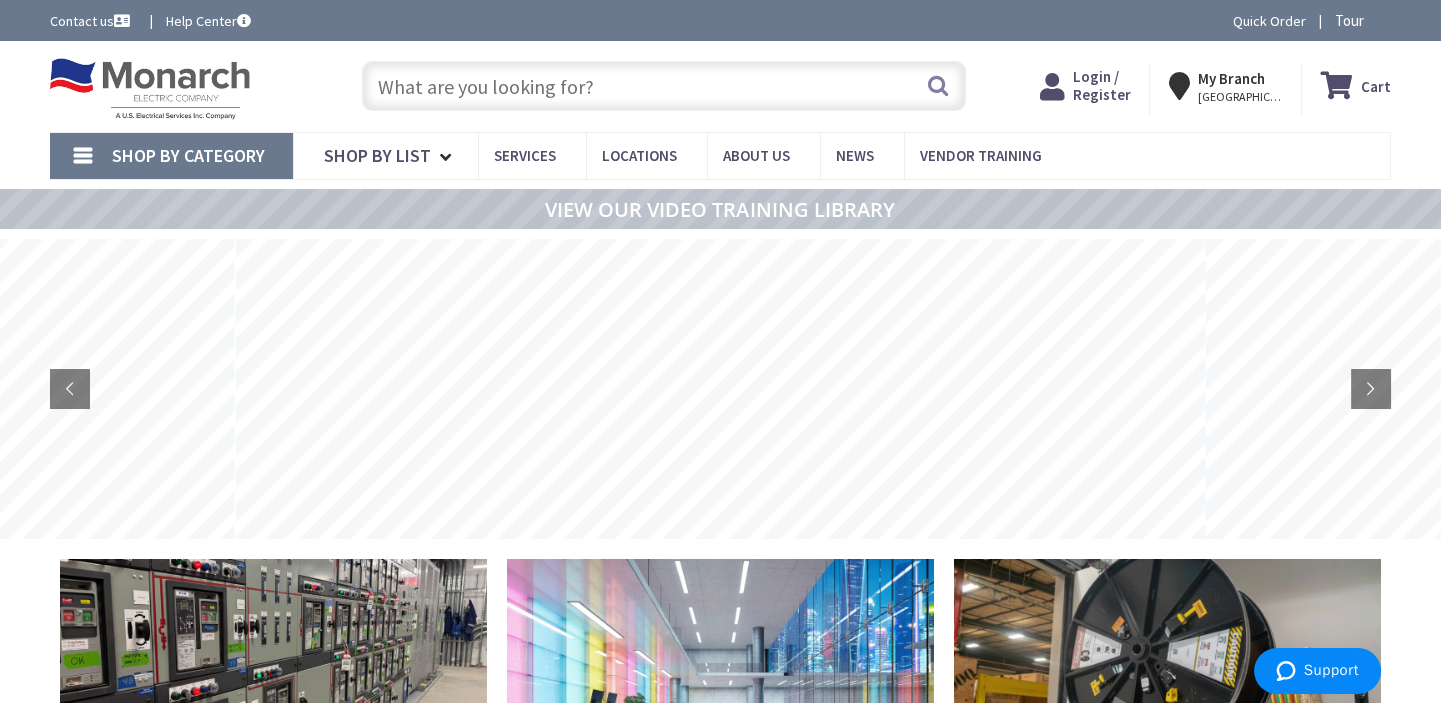 click at bounding box center (664, 86) 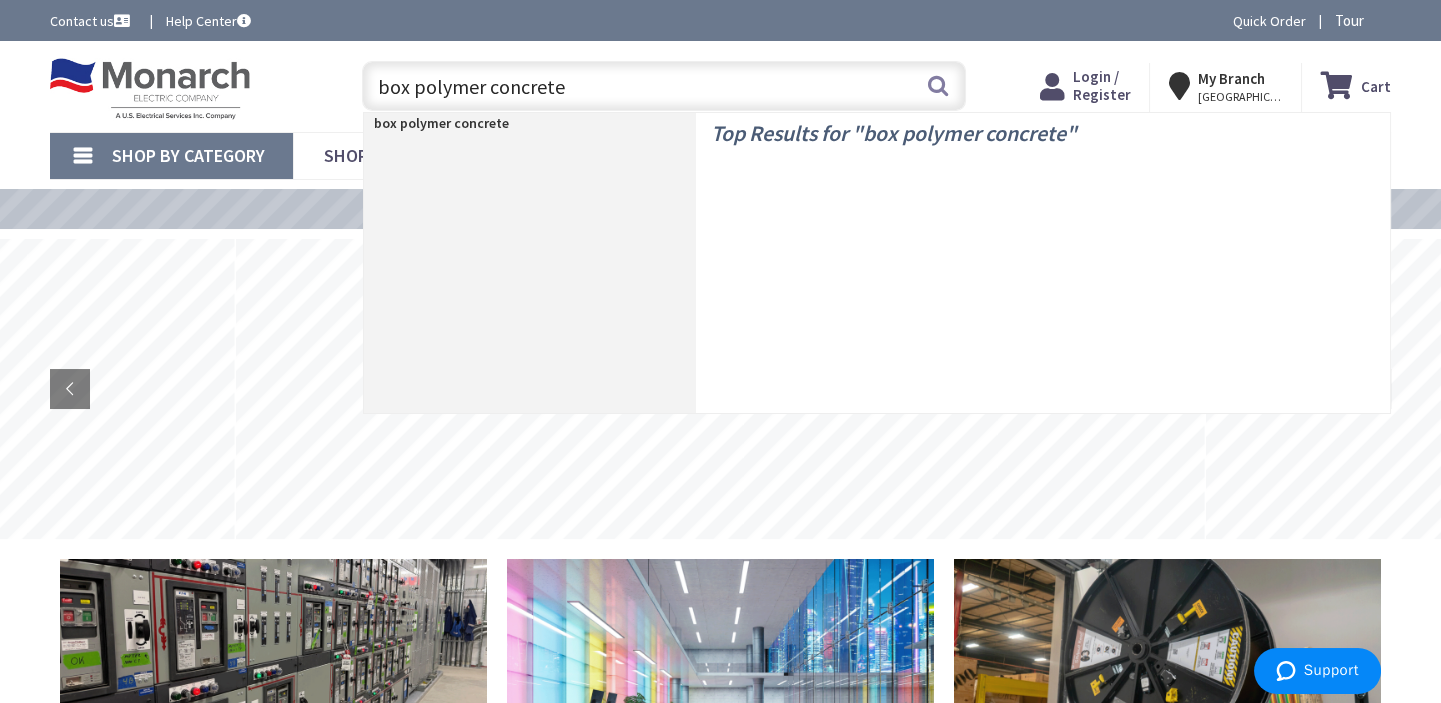 type on "box polymer concrete" 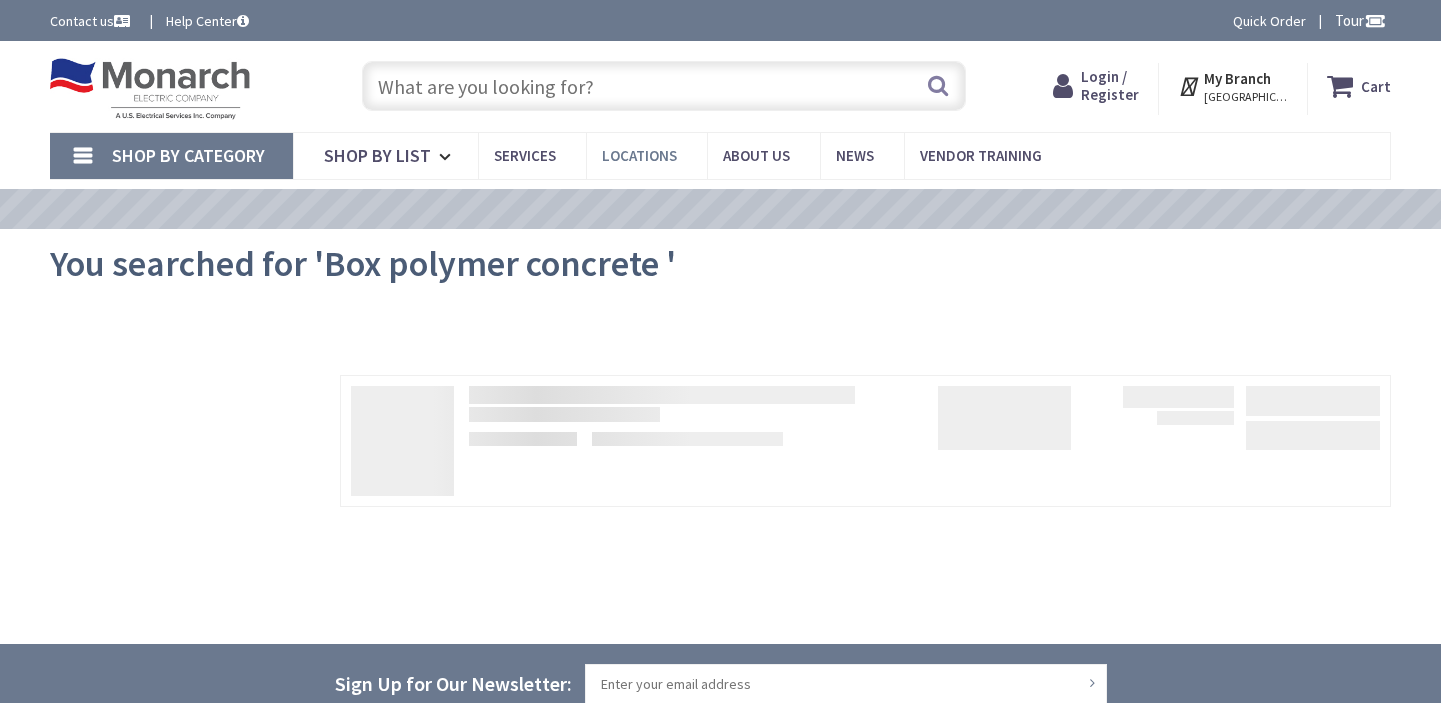 scroll, scrollTop: 0, scrollLeft: 0, axis: both 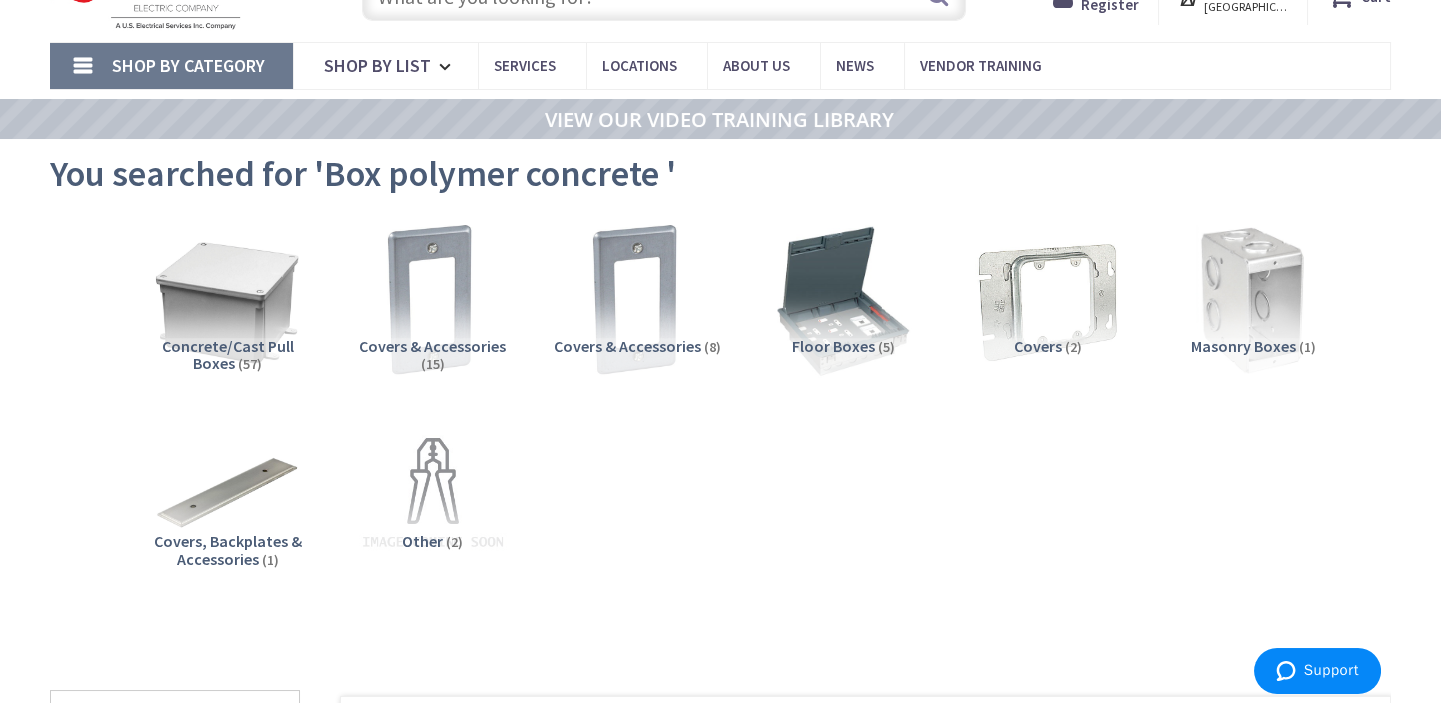 click on "Concrete/Cast Pull Boxes" at bounding box center (228, 355) 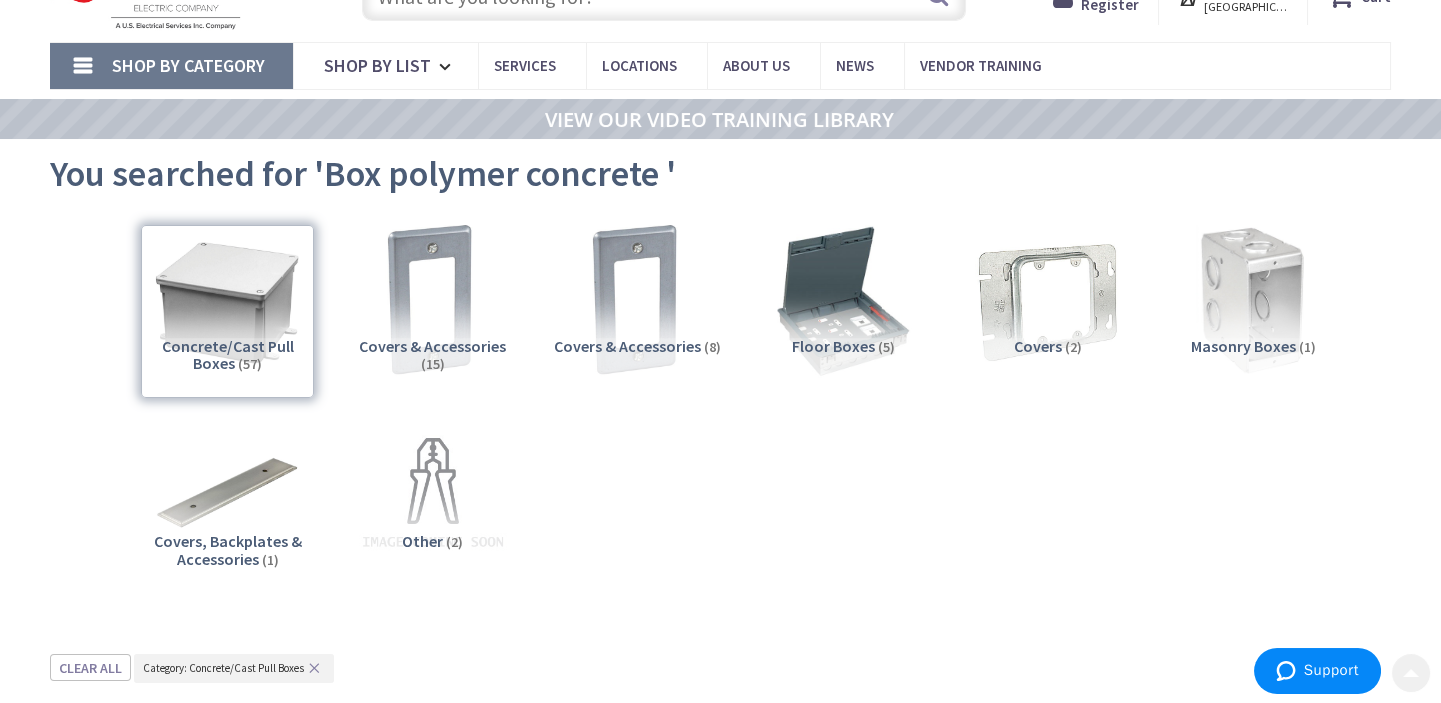 scroll, scrollTop: 743, scrollLeft: 0, axis: vertical 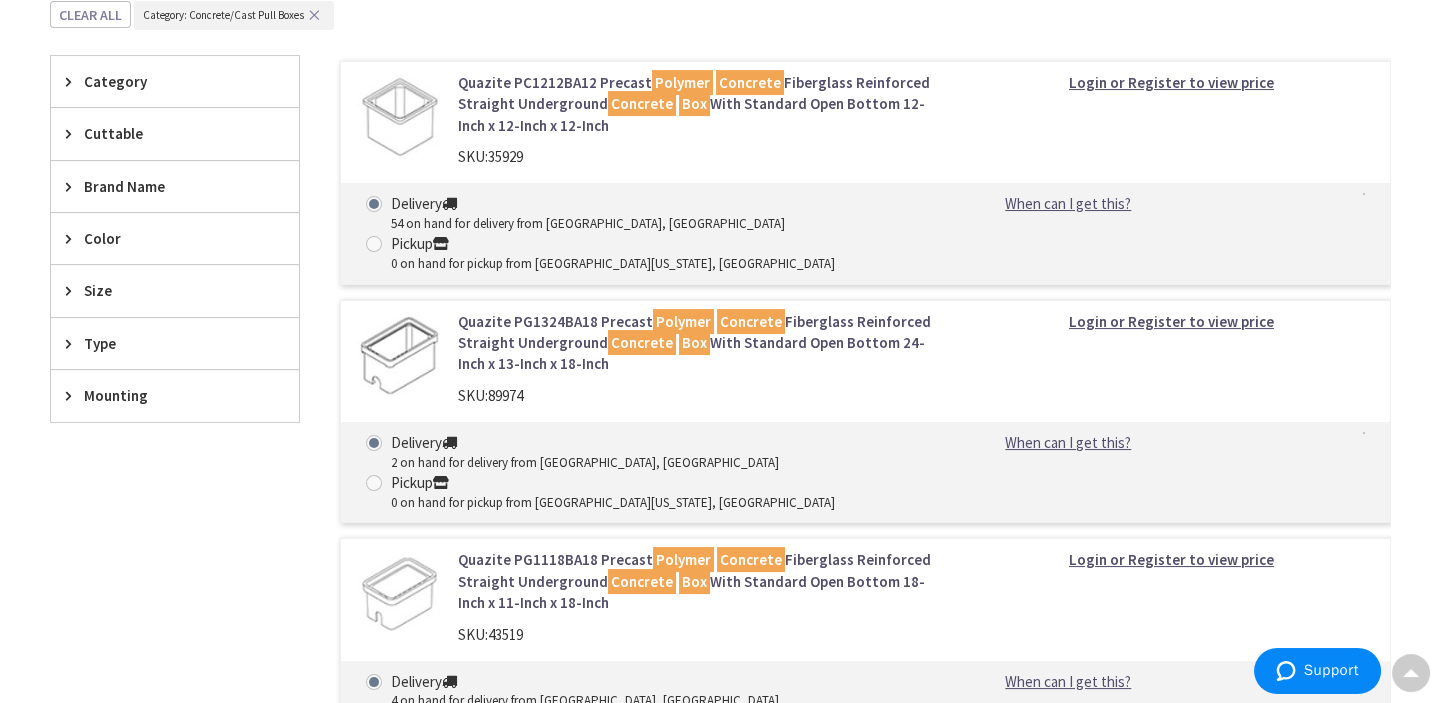 click on "You searched for 'Box polymer concrete '
View Subcategories
Concrete/Cast Pull Boxes
(57)
Covers & Accessories
(15)
Covers & Accessories
(8)
Floor Boxes" at bounding box center (720, 361) 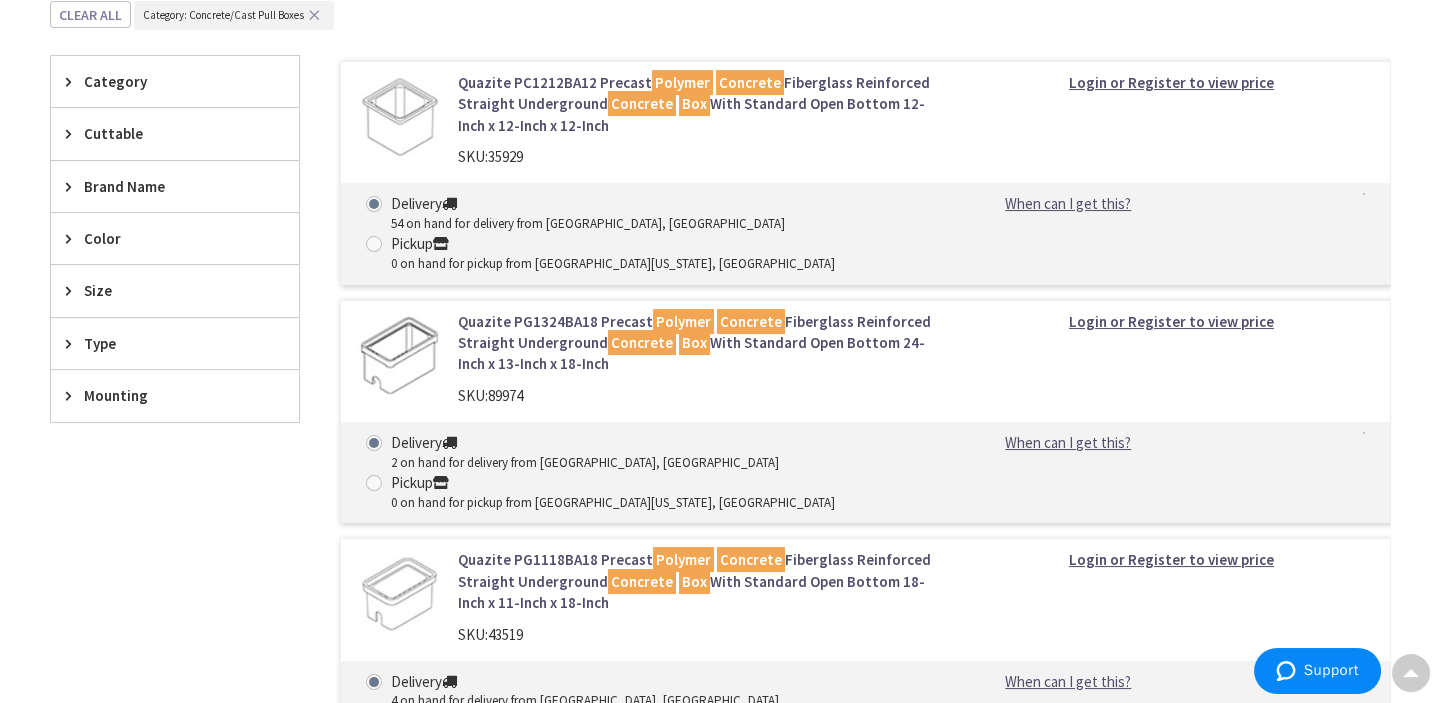 click on "Quazite PG1324BA18 Precast  Polymer   Concrete  Fiberglass Reinforced Straight Underground  Concrete   Box  With Standard Open Bottom 24-Inch x 13-Inch x 18-Inch" at bounding box center (698, 343) 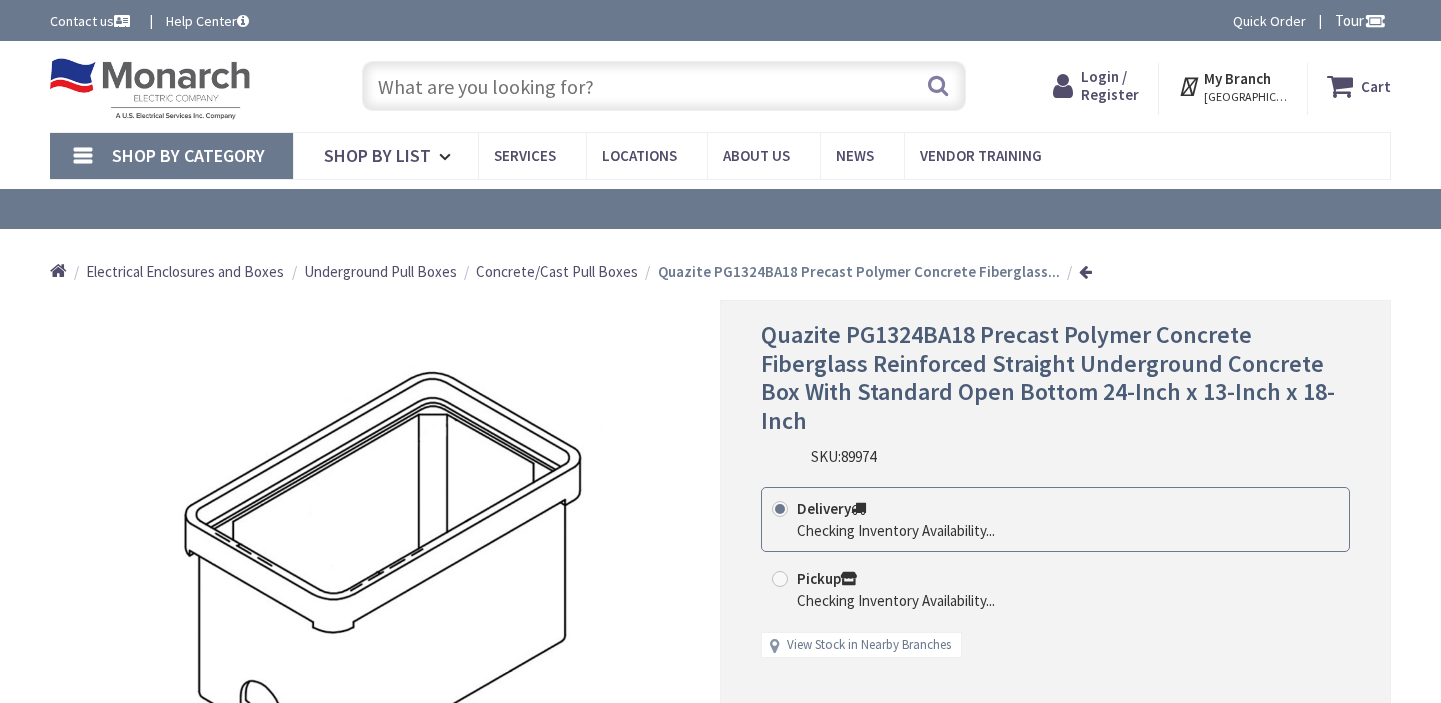 scroll, scrollTop: 0, scrollLeft: 0, axis: both 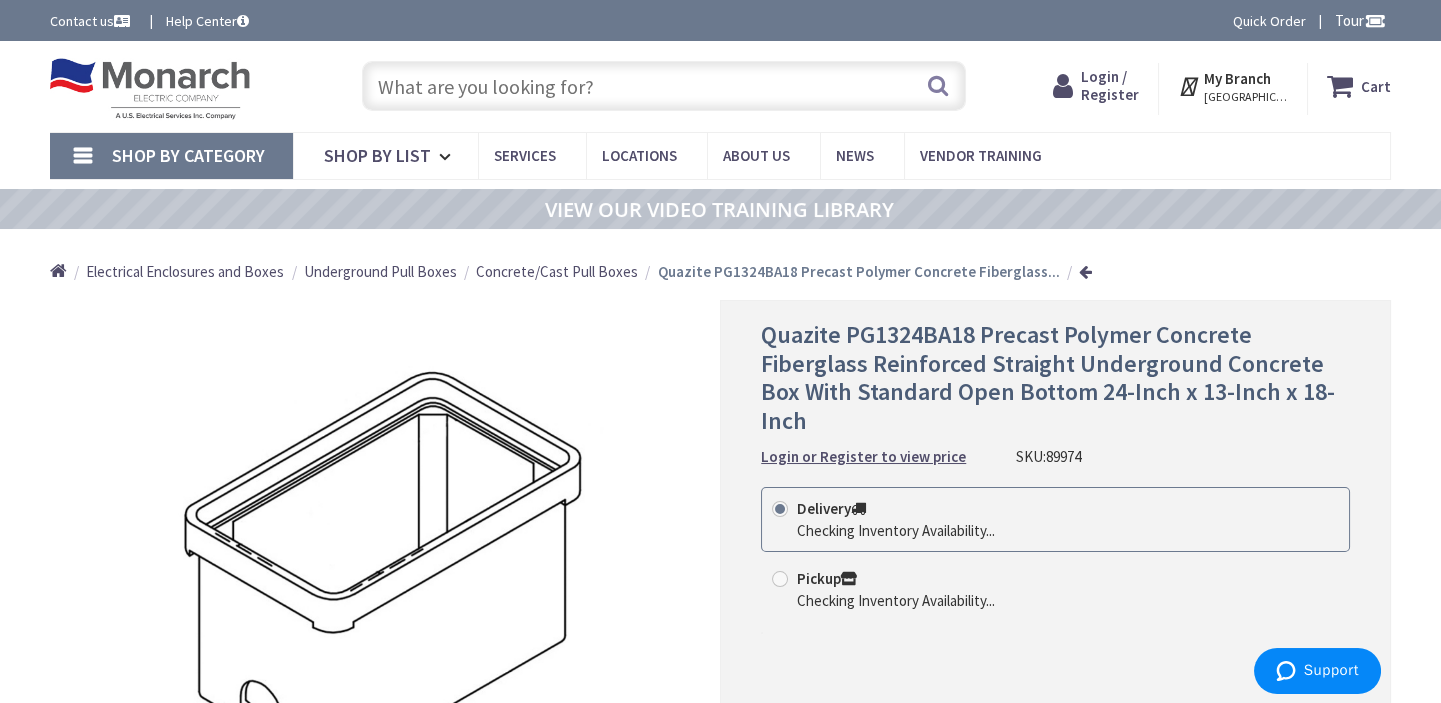 click on "Quazite PG1324BA18 Precast Polymer Concrete Fiberglass Reinforced Straight Underground Concrete Box With Standard Open Bottom 24-Inch x 13-Inch x 18-Inch
Login or Register to view price
SKU:                 89974
This product is Discontinued
Delivery
Checking Inventory Availability...
Pickup
Checking Inventory Availability..." at bounding box center [1055, 578] 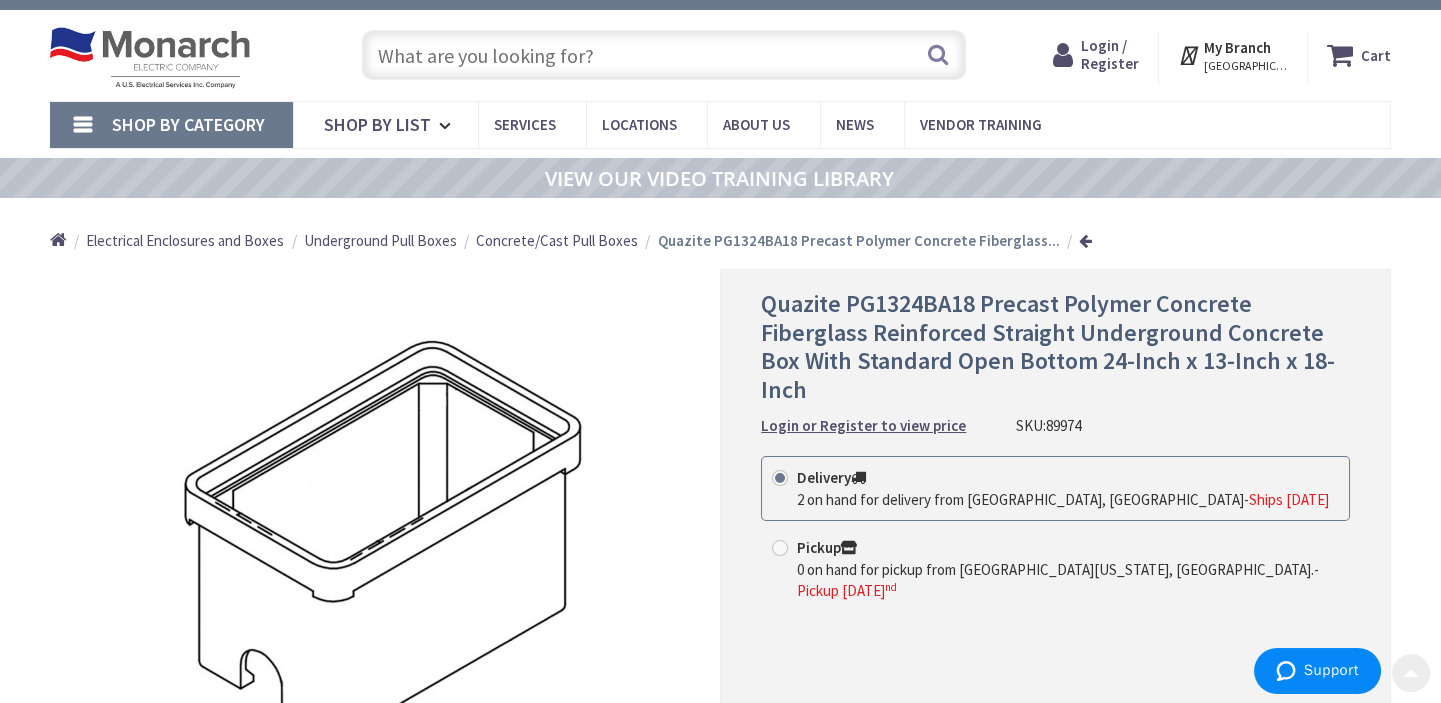 scroll, scrollTop: 0, scrollLeft: 0, axis: both 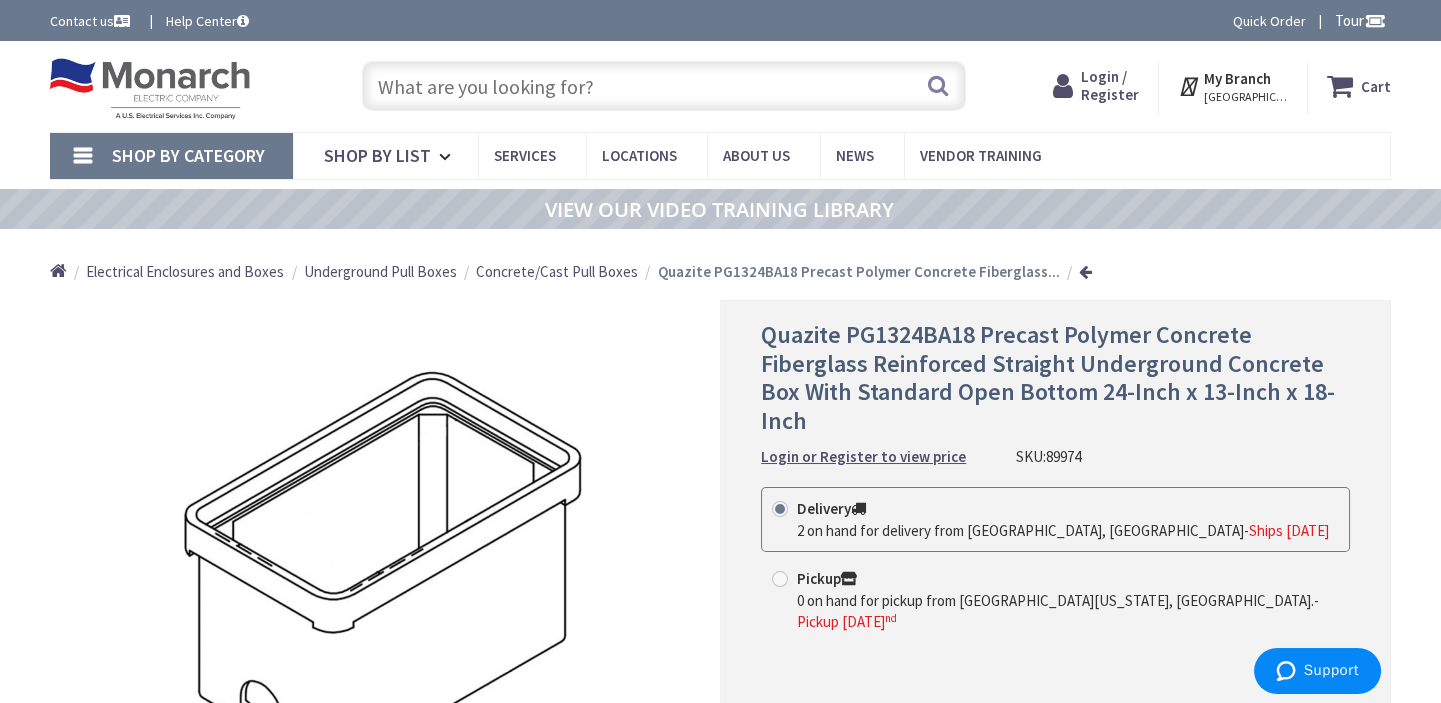 click on "Home
Electrical Enclosures and Boxes
Underground Pull Boxes
Concrete/Cast Pull Boxes
Quazite PG1324BA18 Precast Polymer Concrete Fiberglass..." at bounding box center [720, 264] 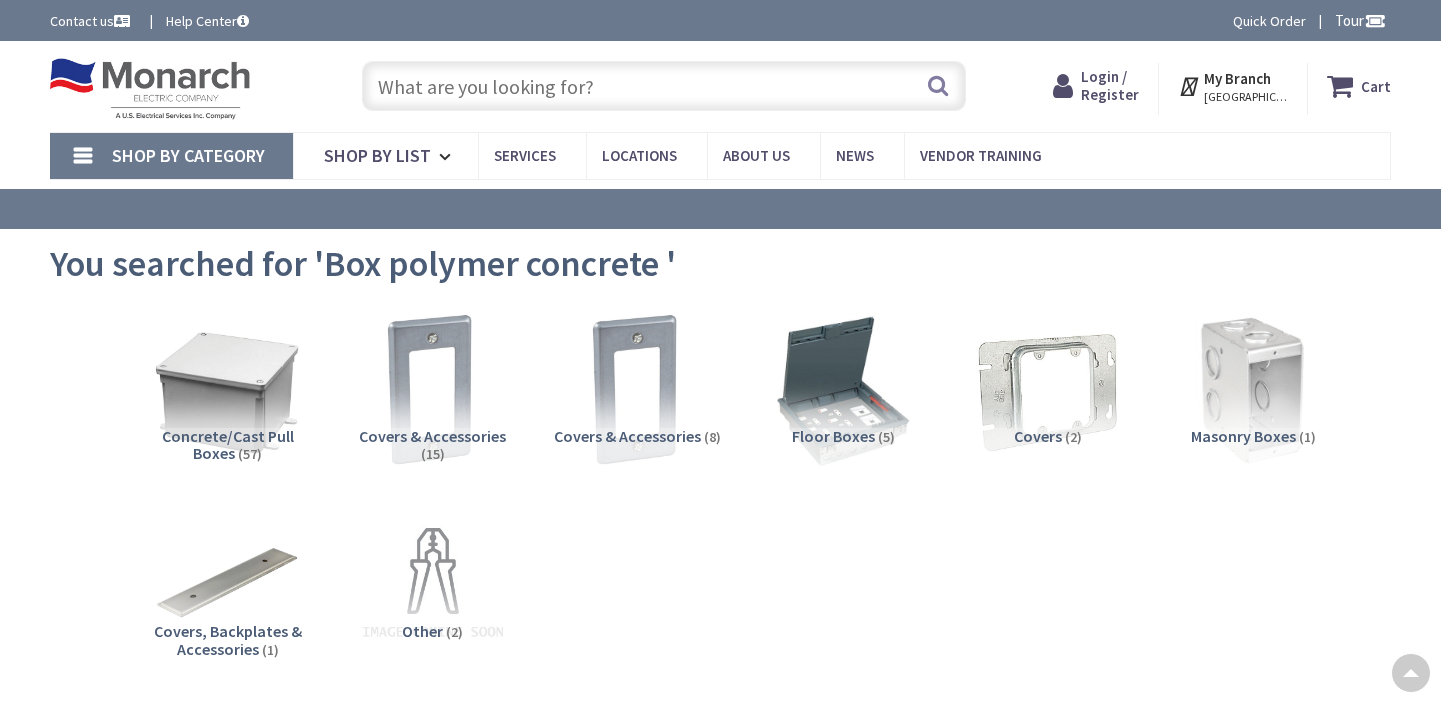 scroll, scrollTop: 744, scrollLeft: 0, axis: vertical 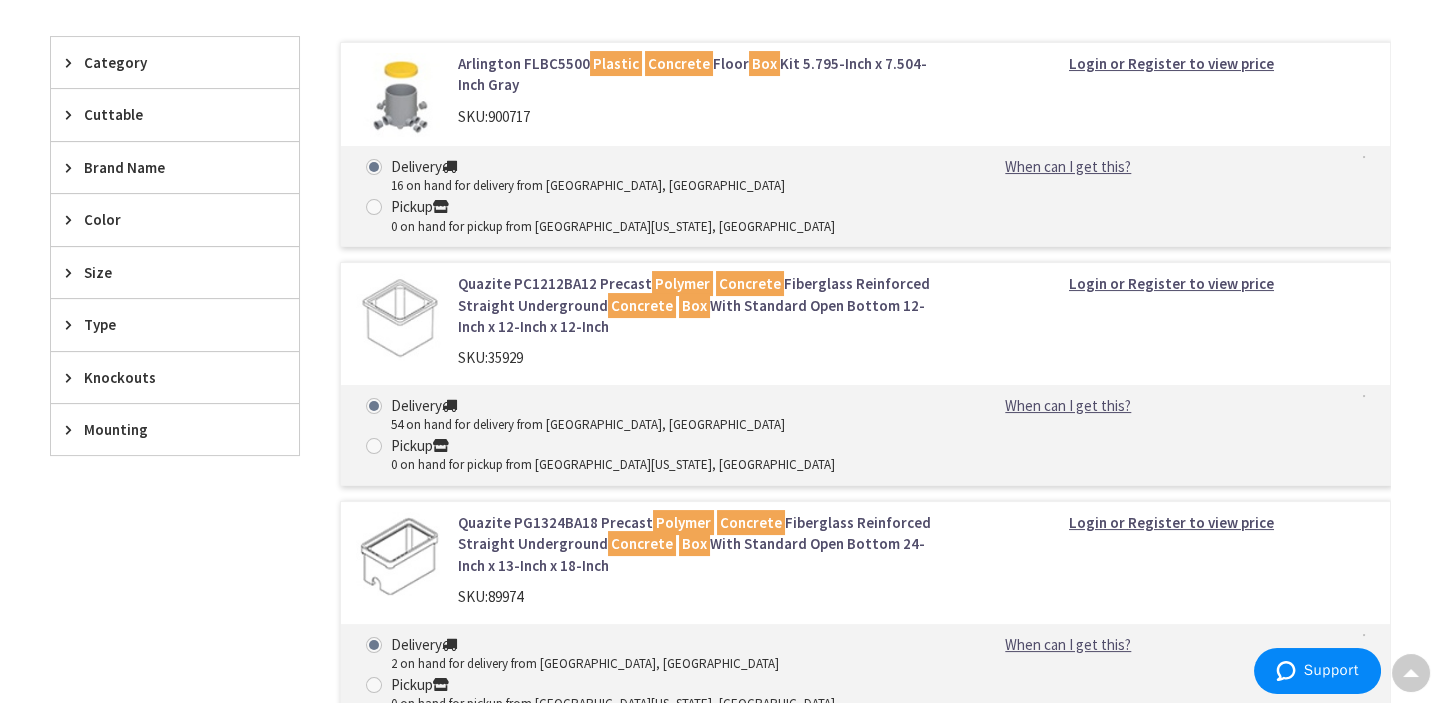 click on "Filters
91 items
Pickup Today
close
Pickup Today
Category
Concrete/Cast Pull Boxes   (57)   Covers & Accessories   (15)   Covers & Accessories   (8)   Floor Boxes   (5)   Other   (2) Show more
close
Reset Category
Category
Cuttable
close
Reset Cuttable
Cuttable
Cuttable
No (91) close" at bounding box center (175, 624) 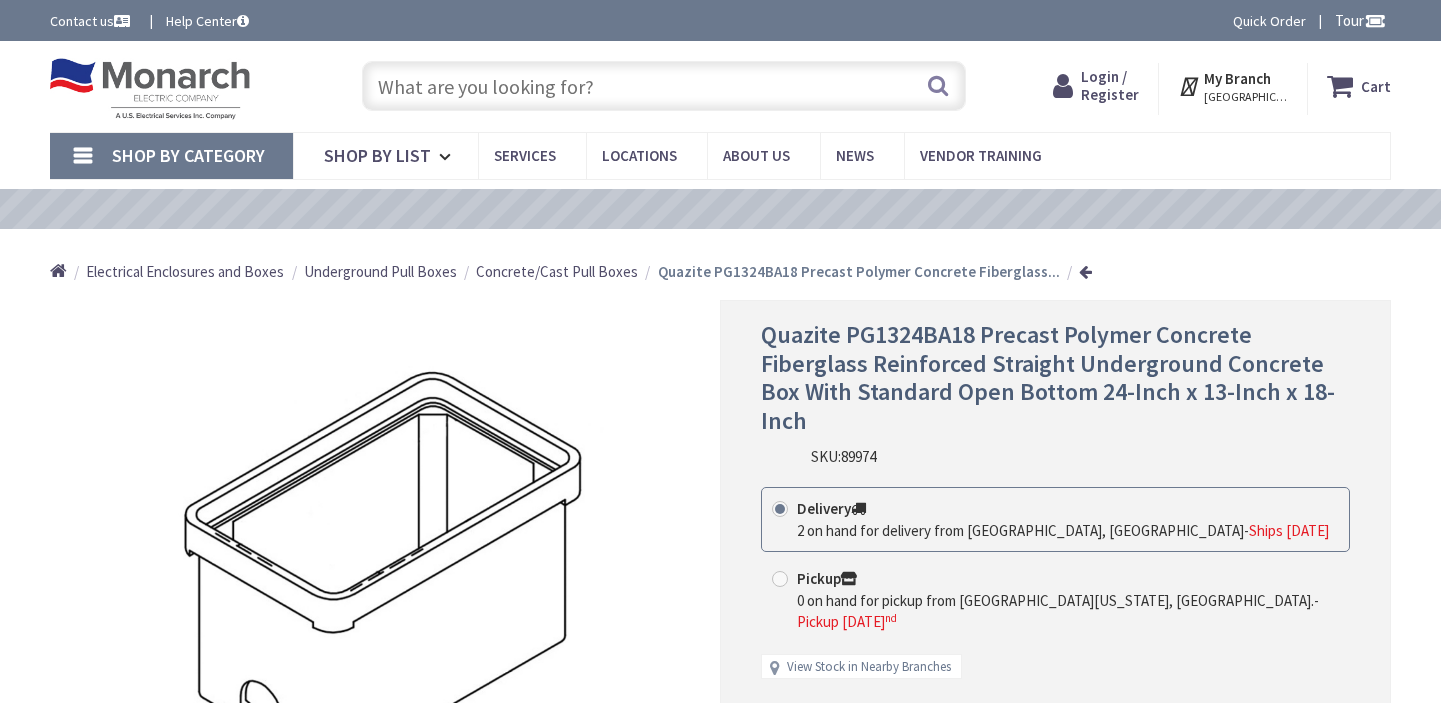 scroll, scrollTop: 0, scrollLeft: 0, axis: both 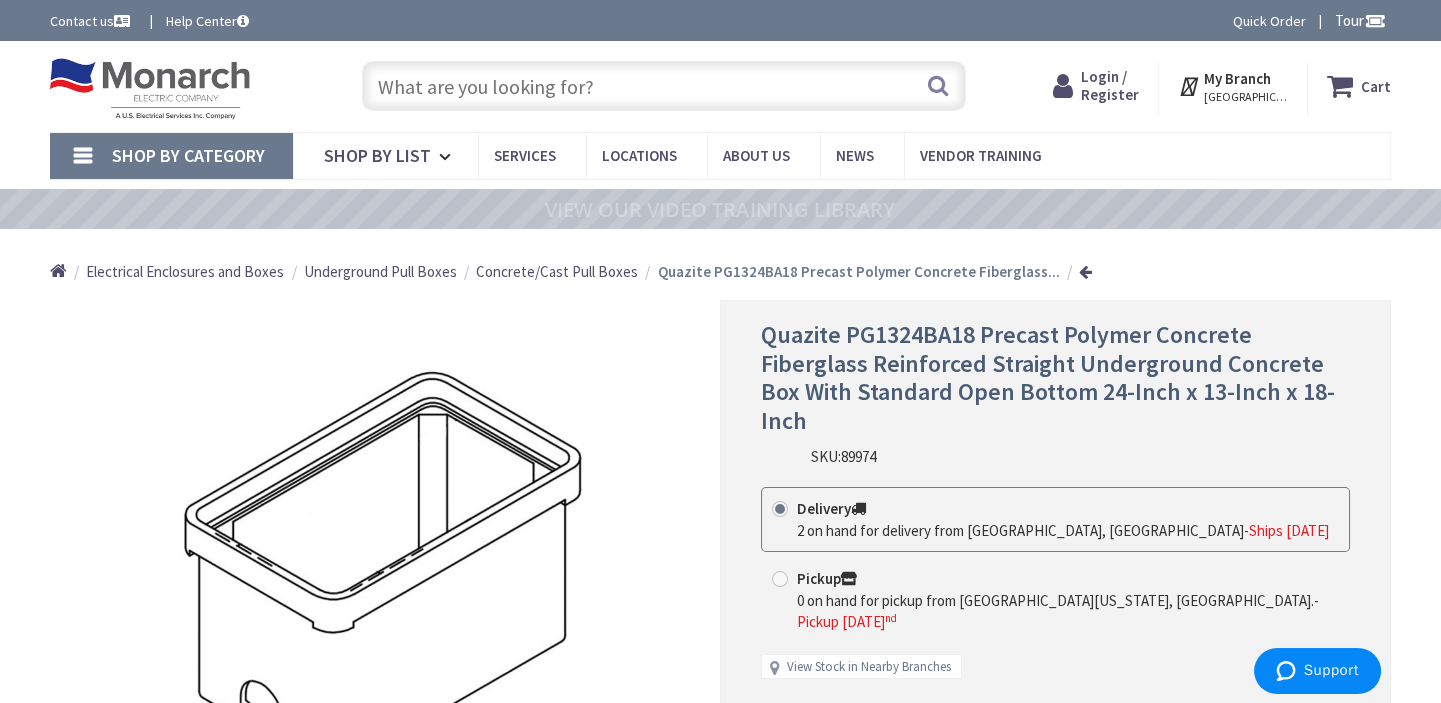 click on "Home
Electrical Enclosures and Boxes
Underground Pull Boxes
Concrete/Cast Pull Boxes
Quazite PG1324BA18 Precast Polymer Concrete Fiberglass..." at bounding box center [720, 264] 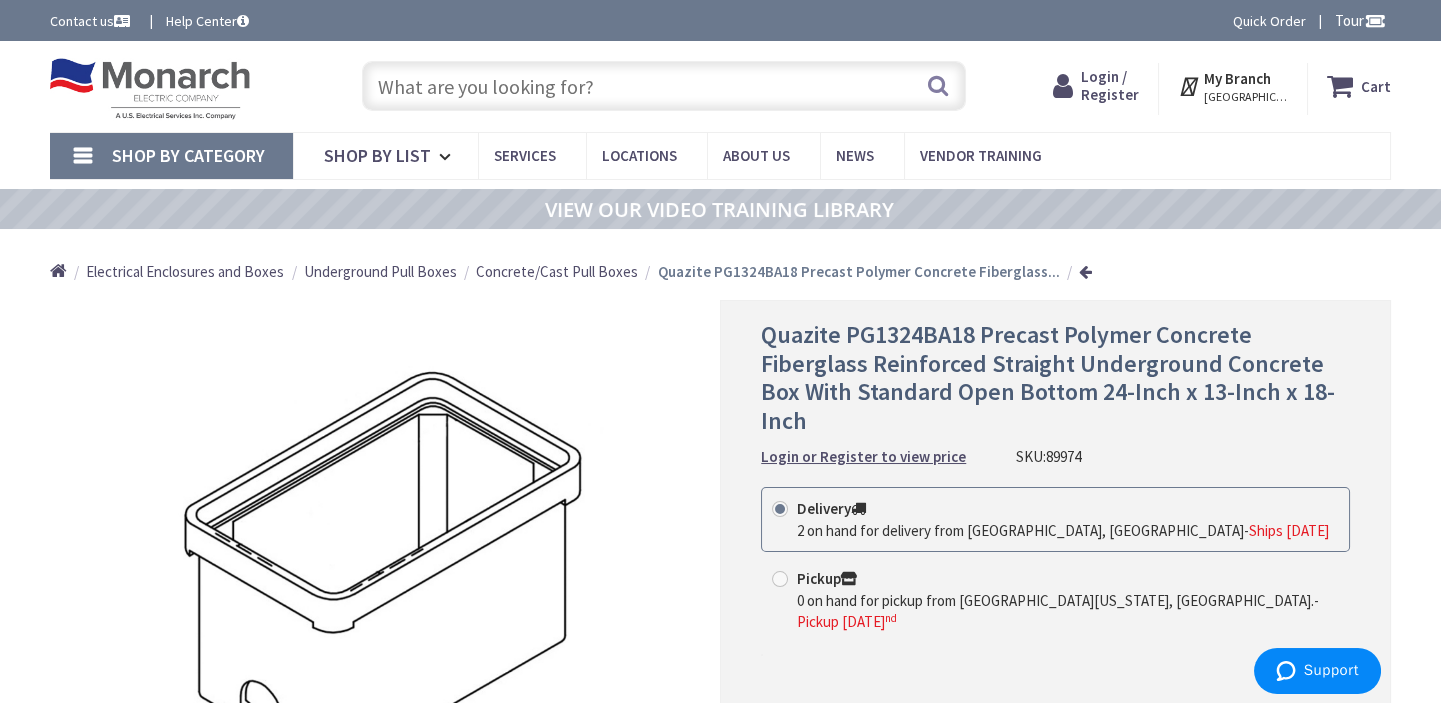 click on "Home
Electrical Enclosures and Boxes
Underground Pull Boxes
Concrete/Cast Pull Boxes
Quazite PG1324BA18 Precast Polymer Concrete Fiberglass..." at bounding box center [720, 264] 